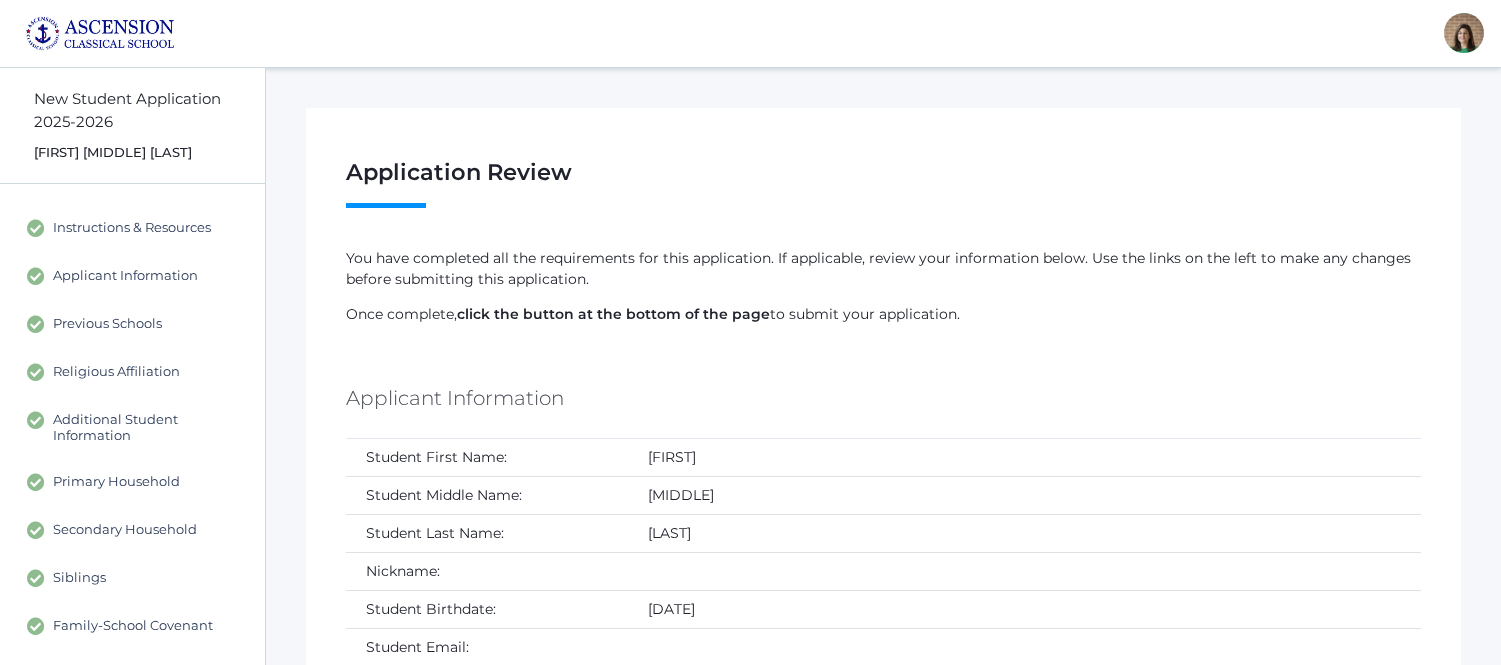 scroll, scrollTop: 555, scrollLeft: 0, axis: vertical 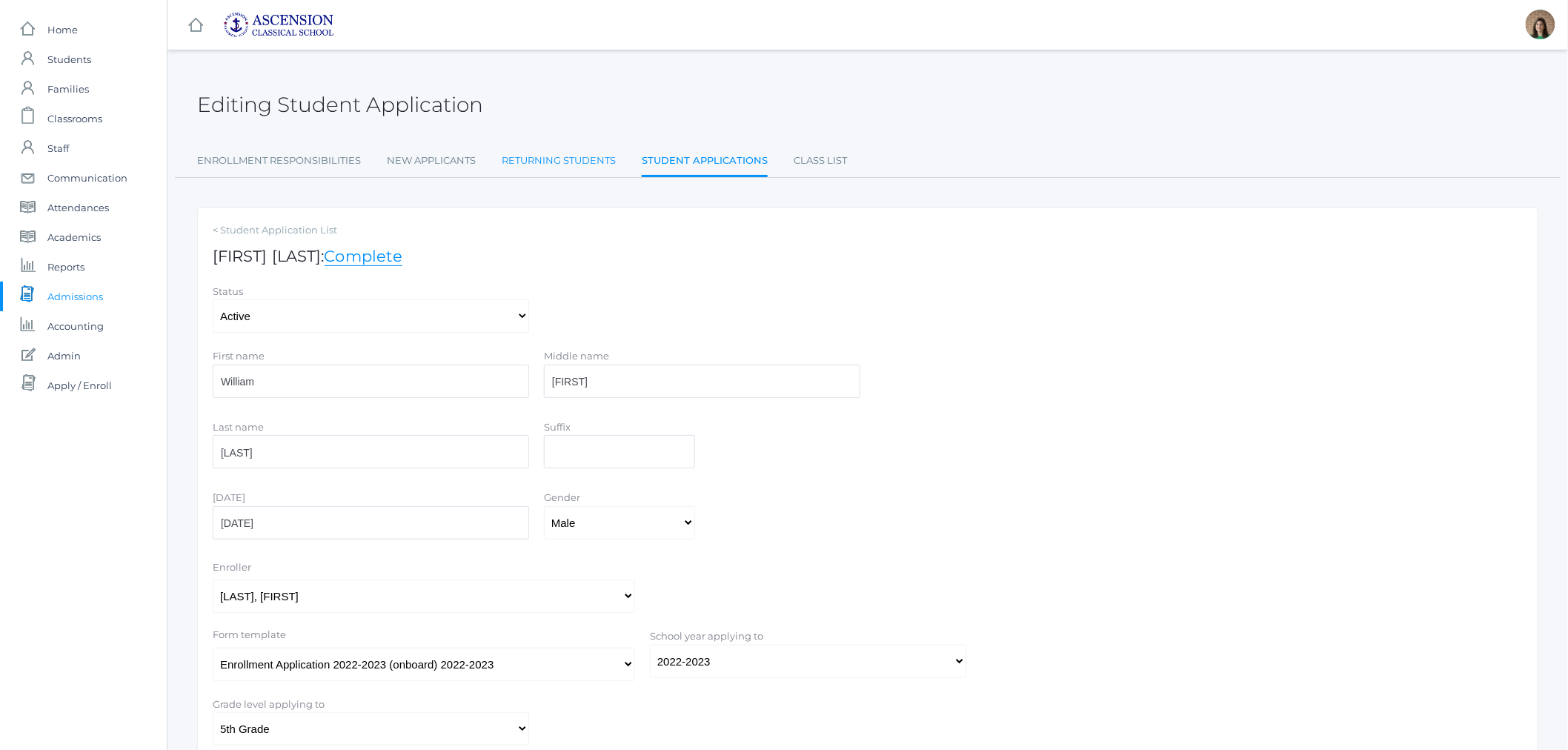 click on "Returning Students" at bounding box center (559, 161) 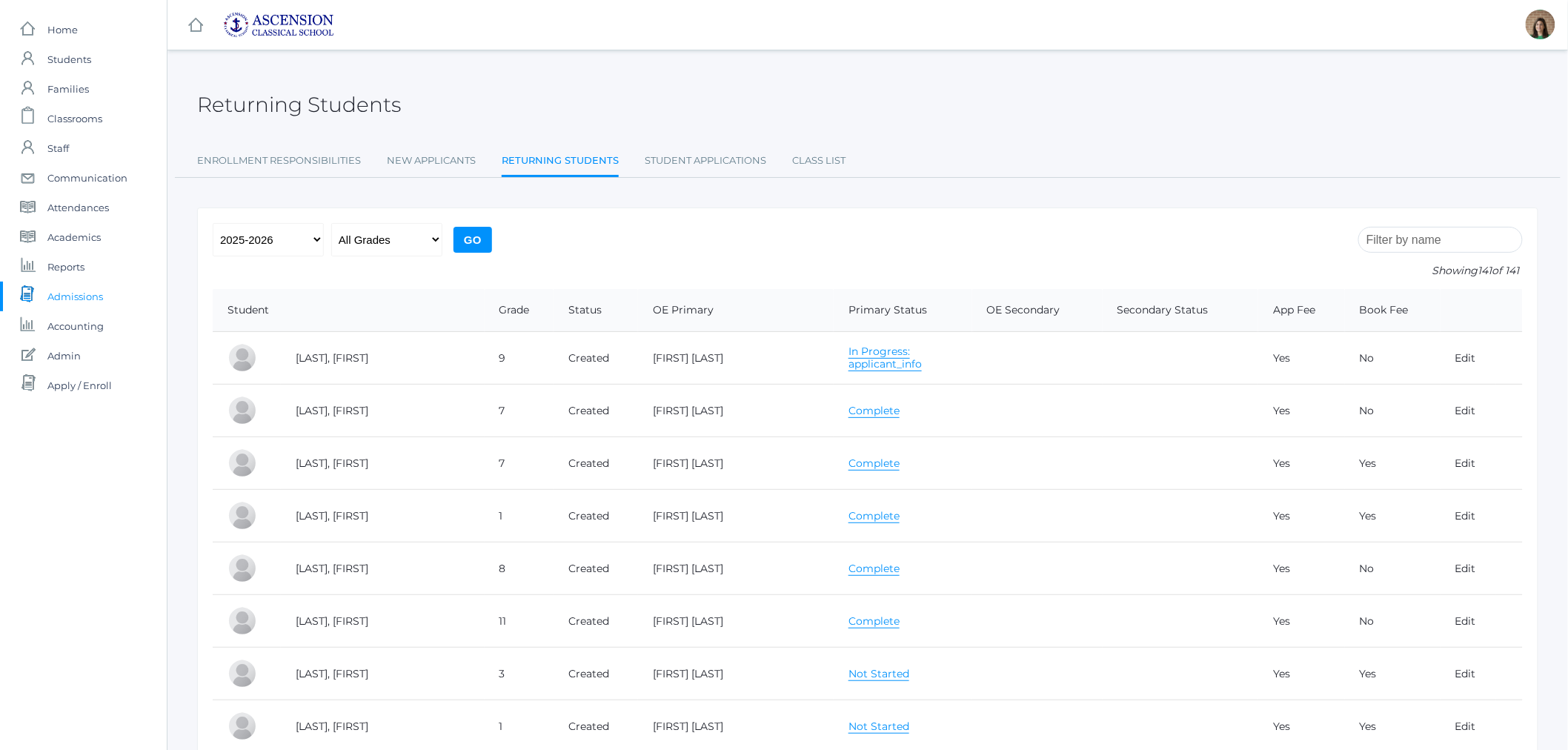 click on "Admissions" at bounding box center (75, 296) 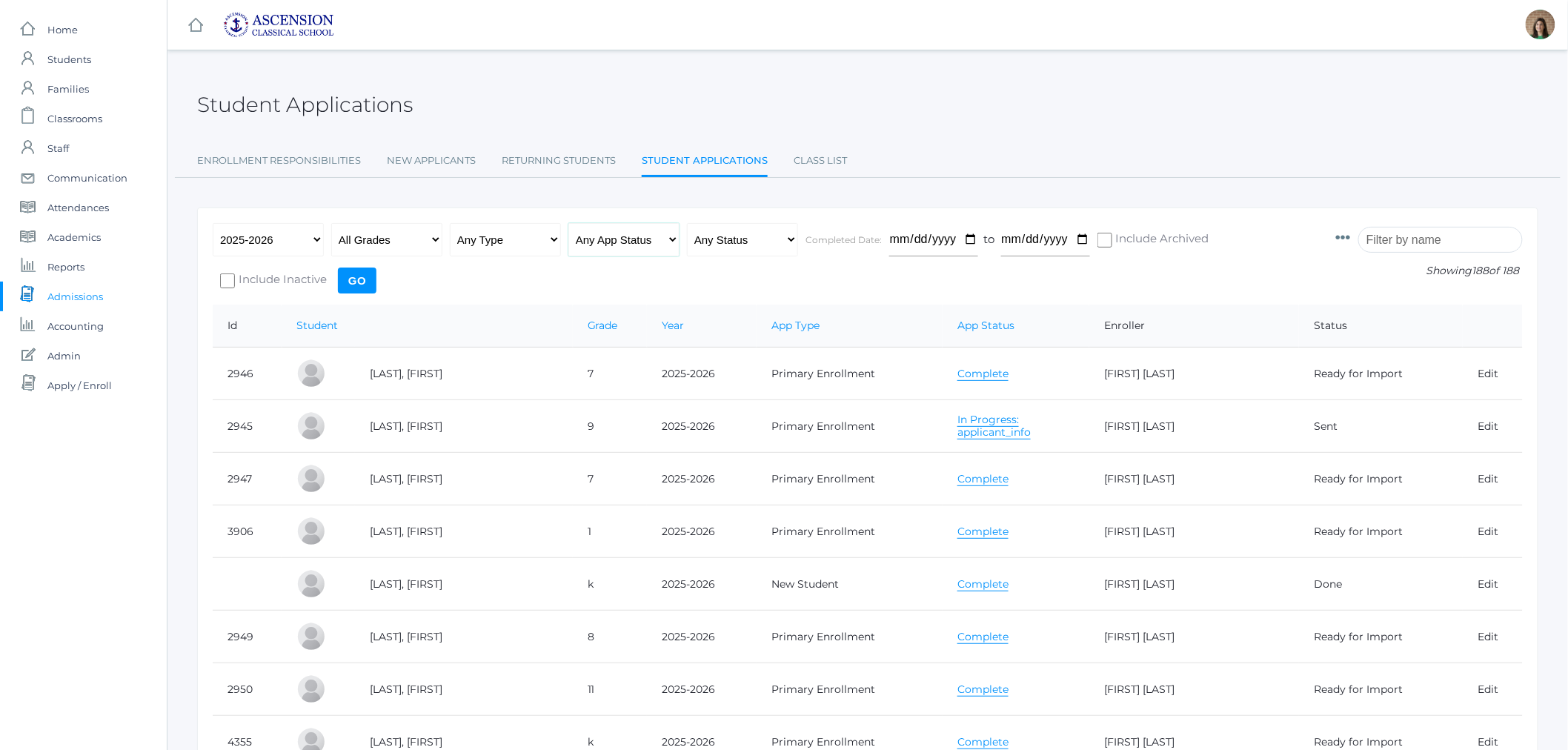 click on "Any App Status
Not Started
In Progress
Complete" at bounding box center (624, 239) 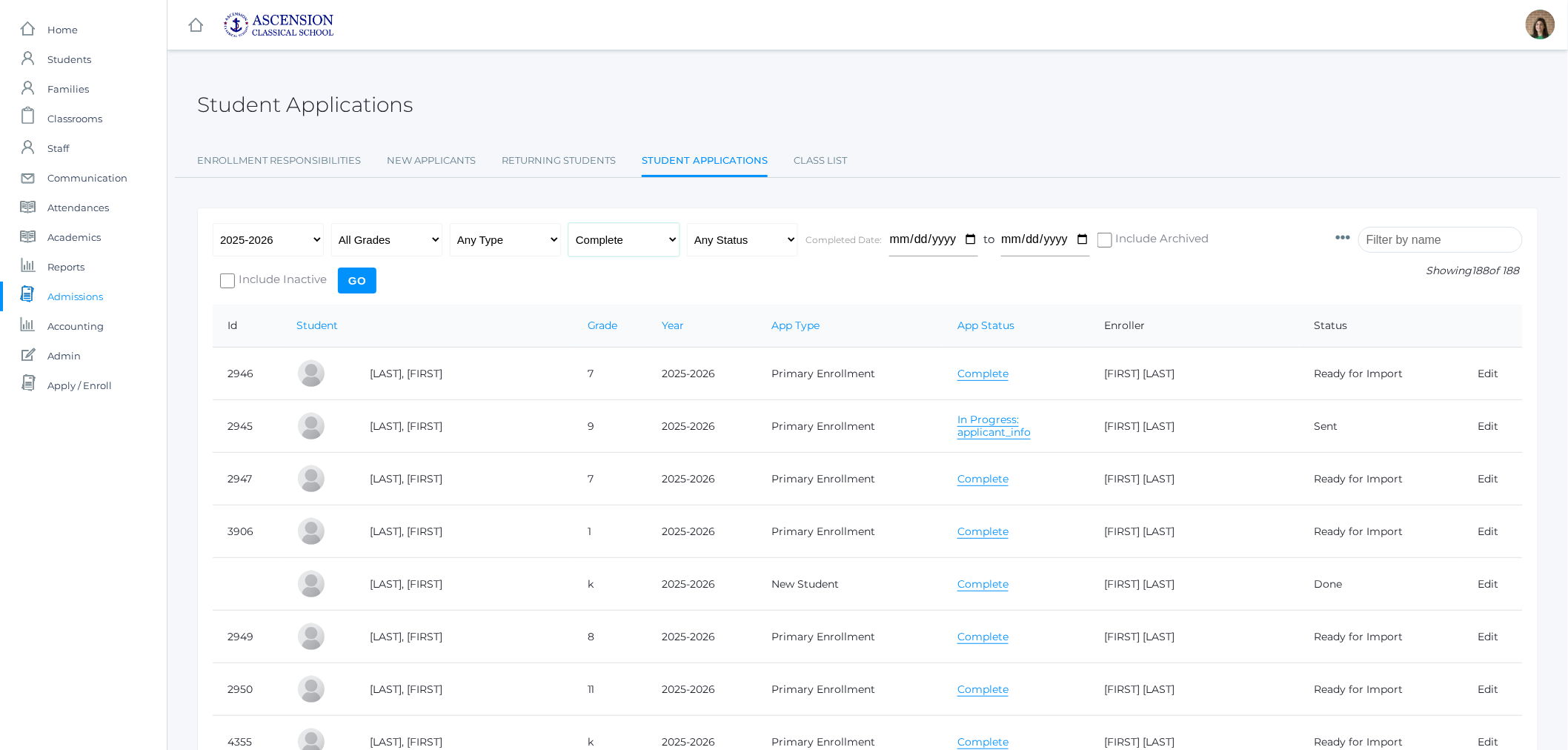 click on "Any App Status
Not Started
In Progress
Complete" at bounding box center [624, 239] 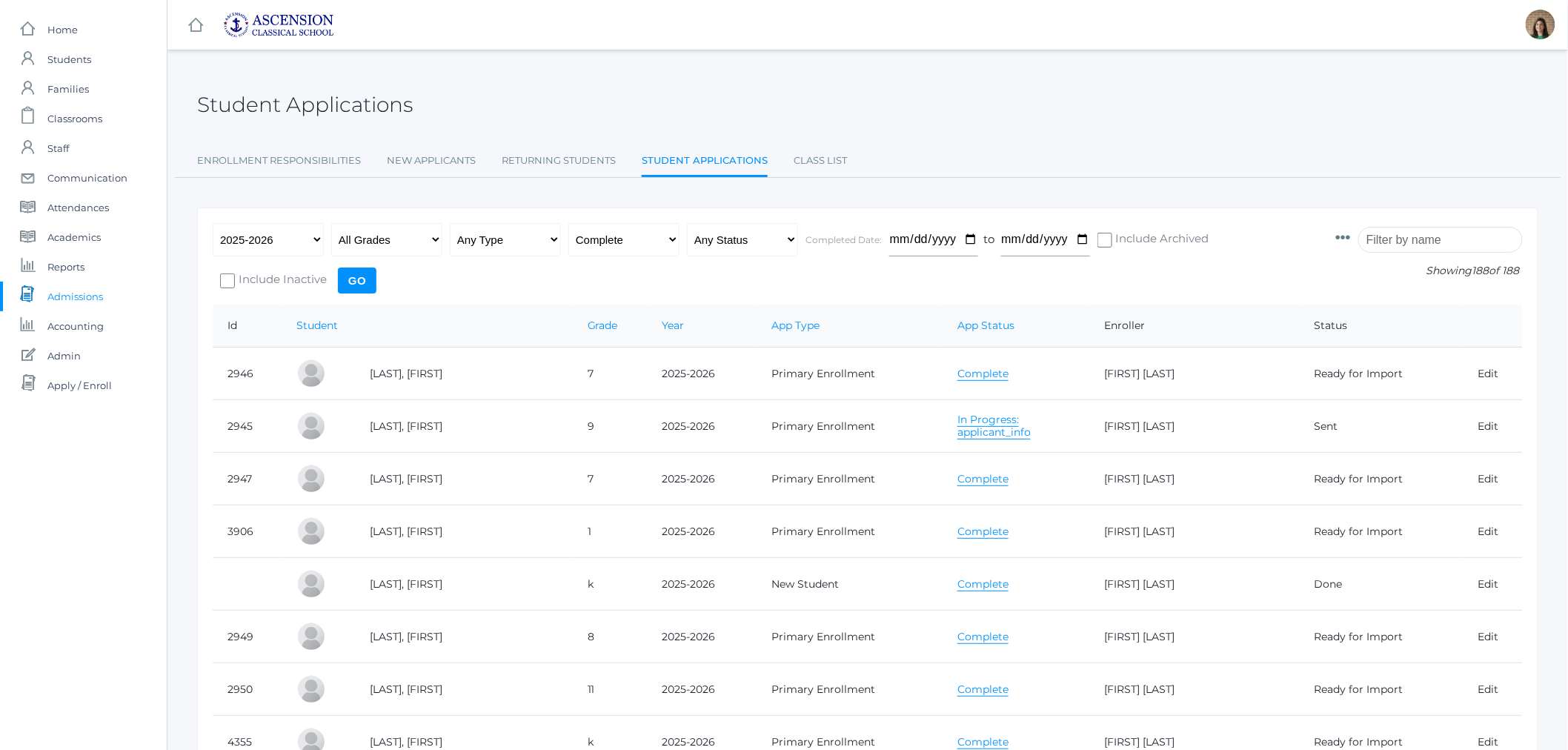 click on "Go" at bounding box center [357, 280] 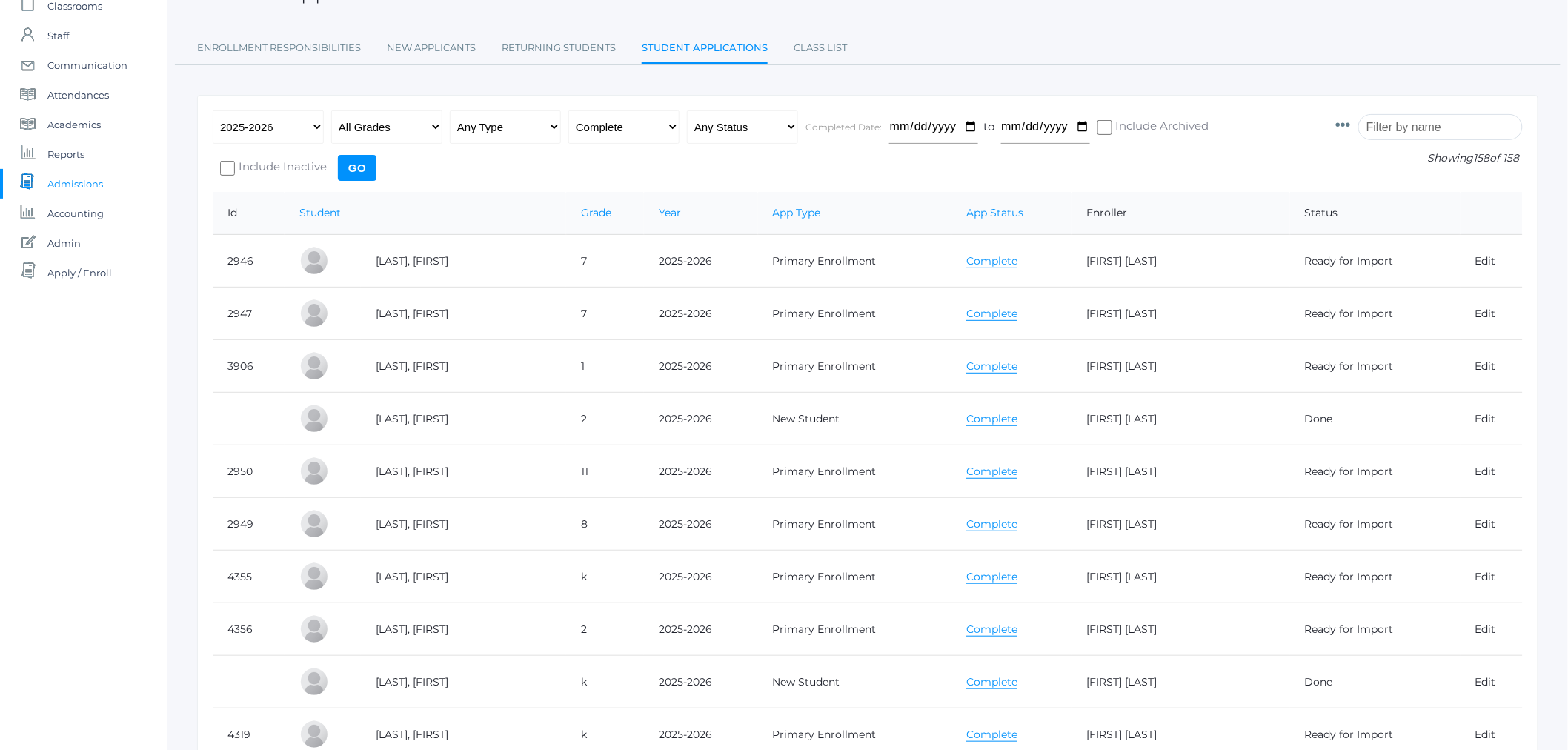 scroll, scrollTop: 0, scrollLeft: 0, axis: both 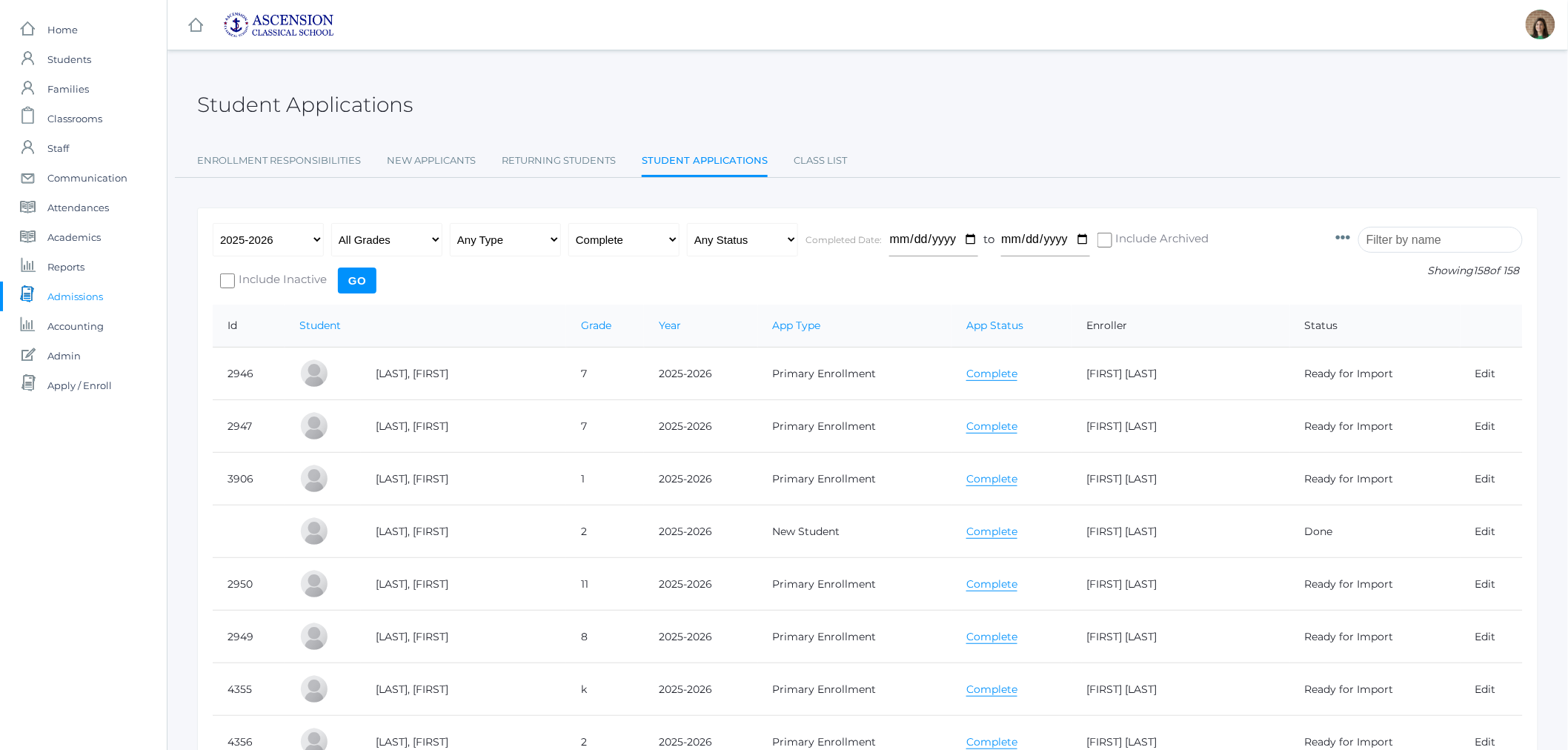 click on "Complete" at bounding box center [991, 374] 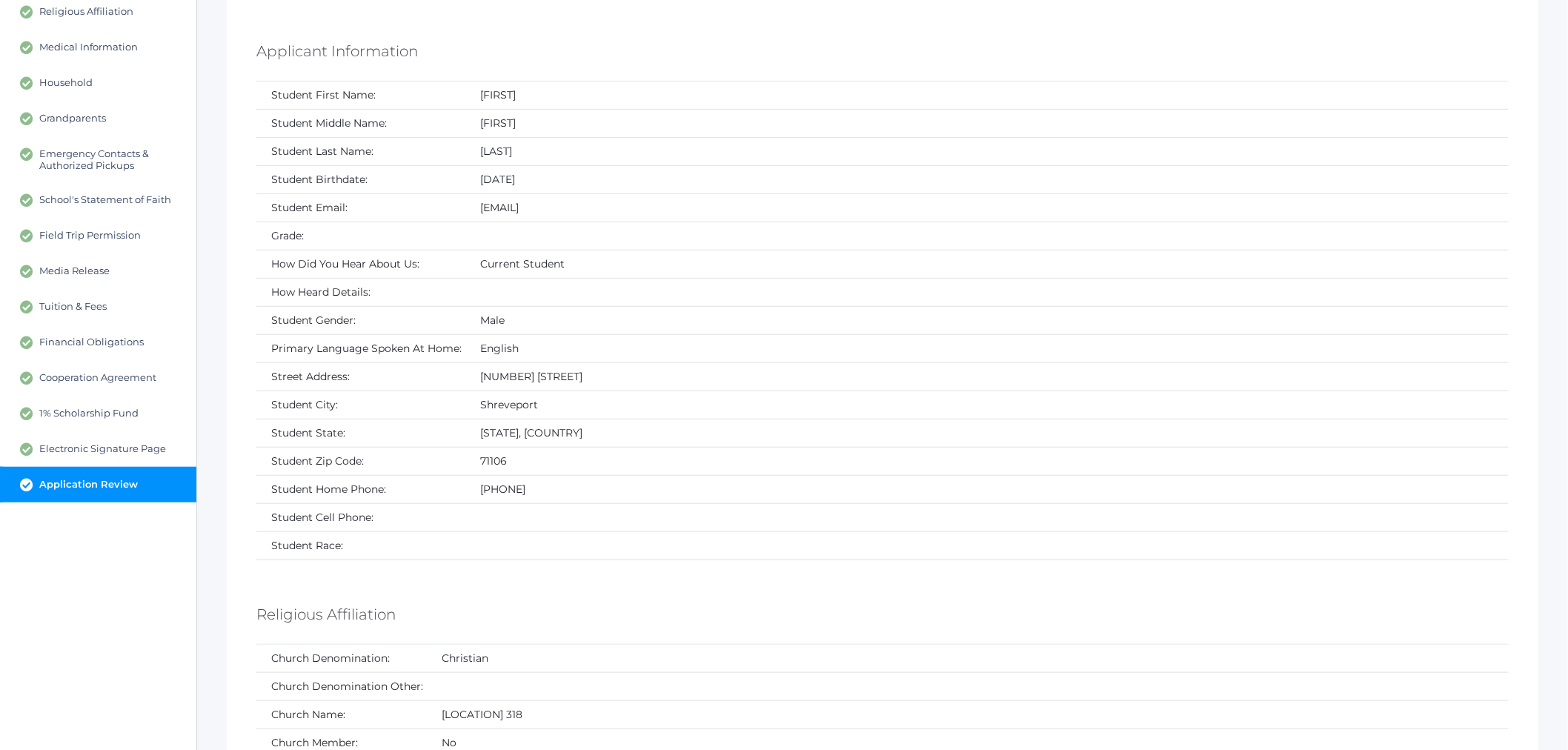 scroll, scrollTop: 82, scrollLeft: 0, axis: vertical 